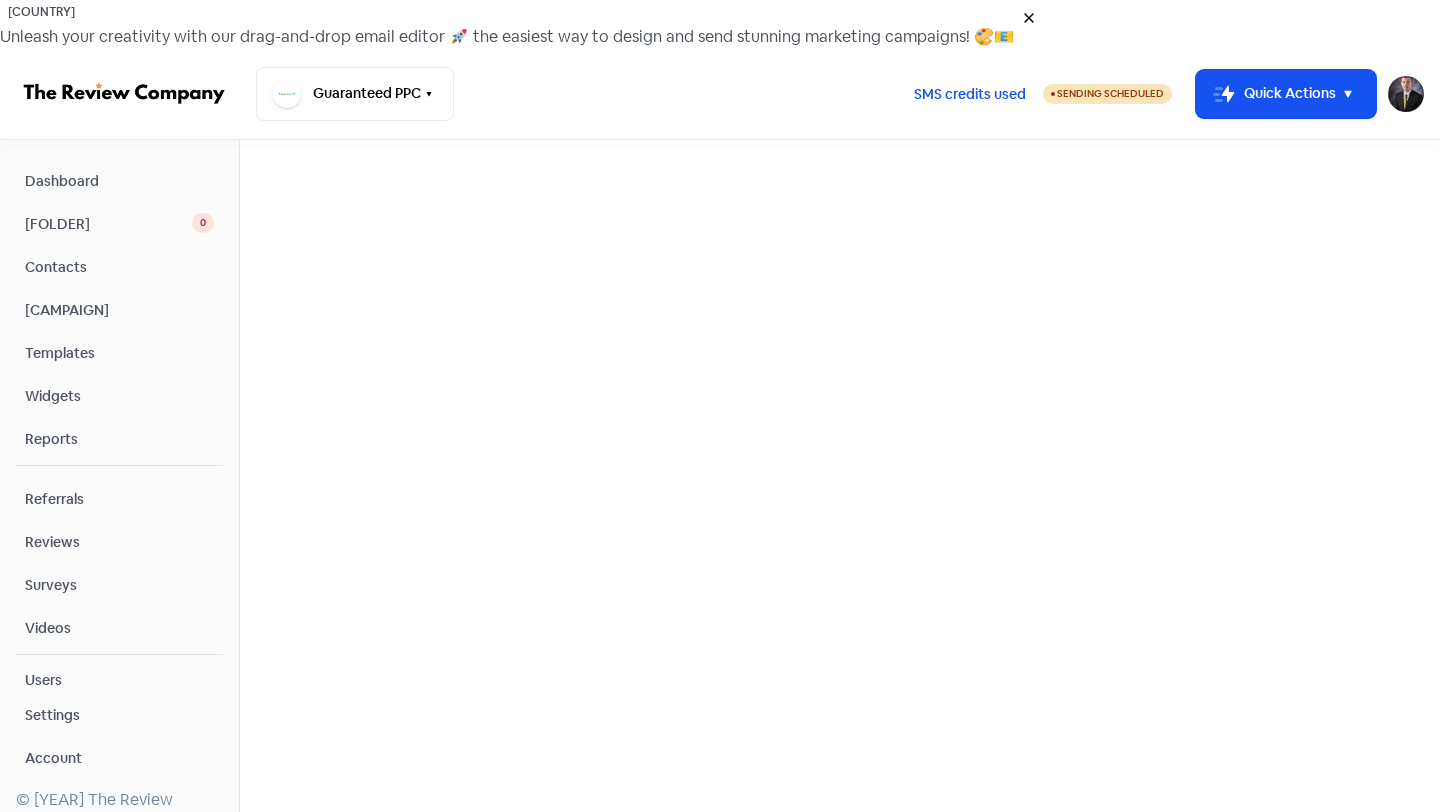 scroll, scrollTop: 0, scrollLeft: 0, axis: both 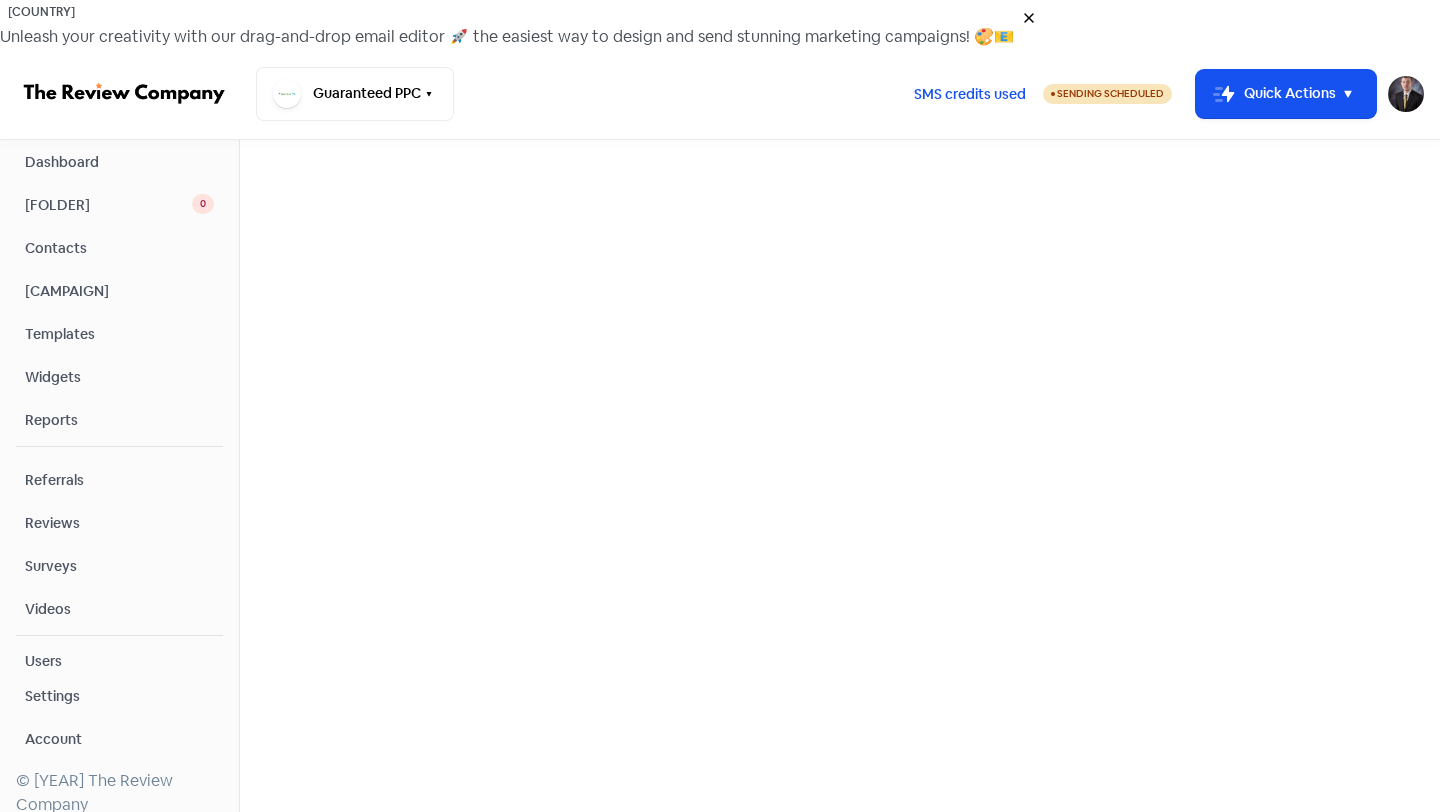 click on "Settings" at bounding box center (52, 696) 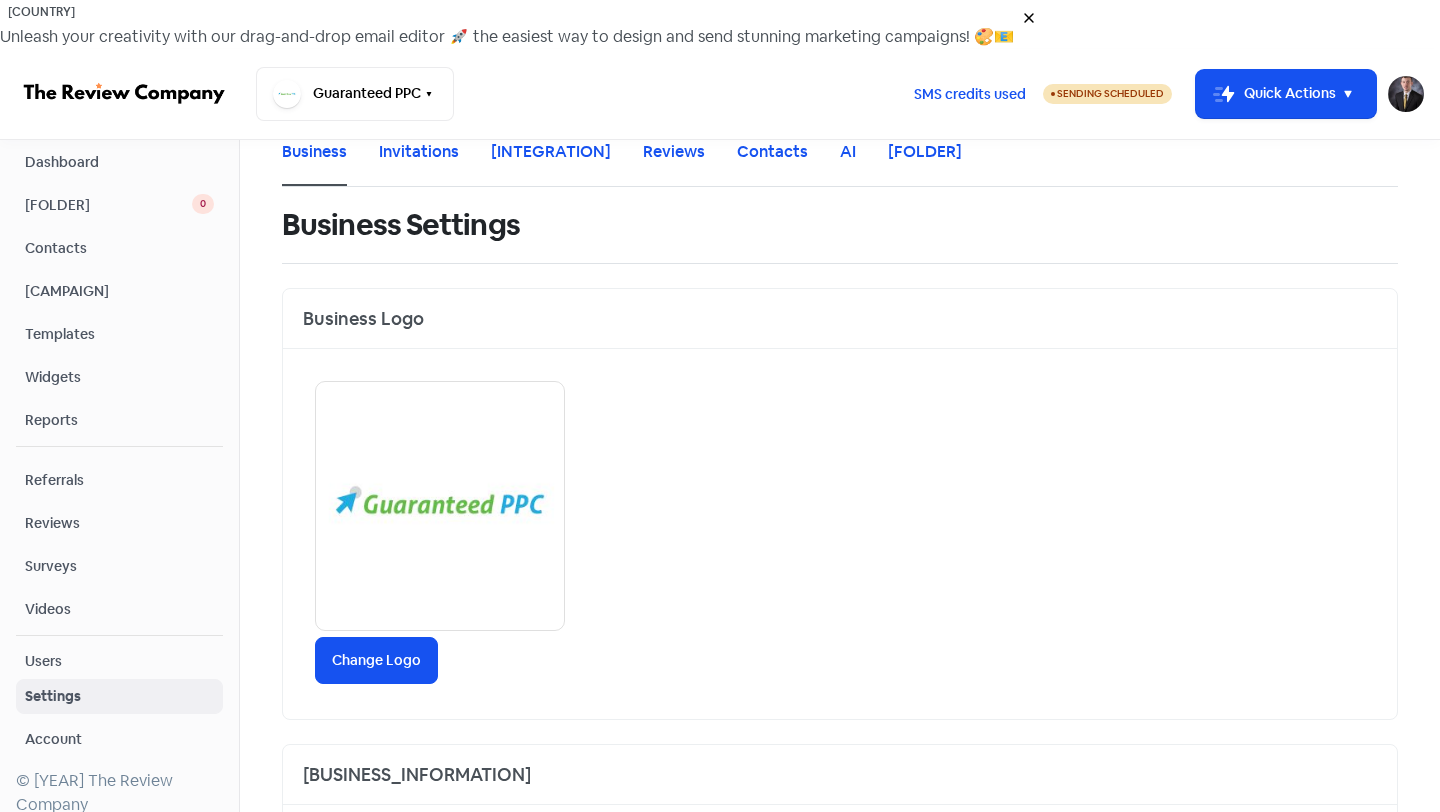 click on "Invitations" at bounding box center (419, 163) 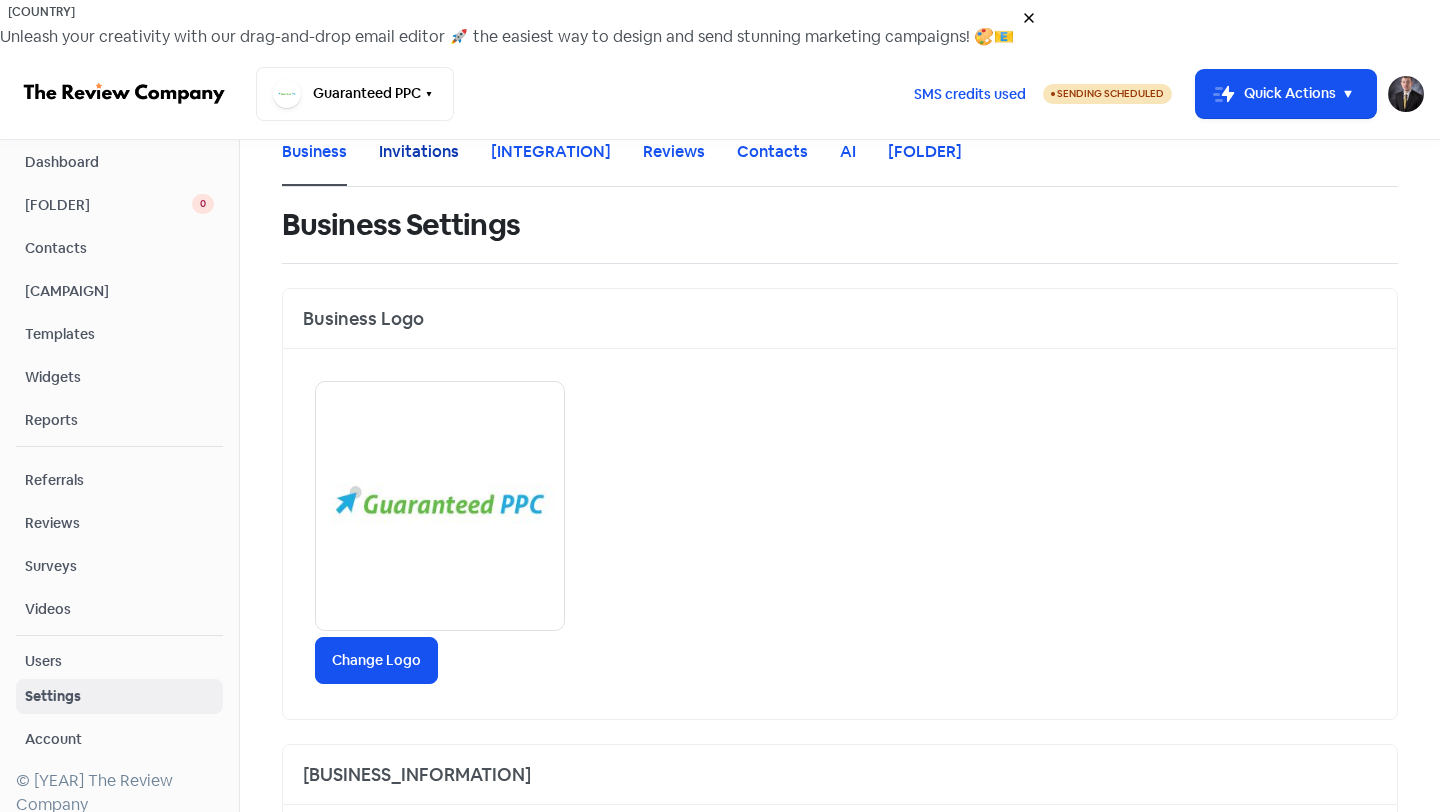 click on "Invitations" at bounding box center [419, 152] 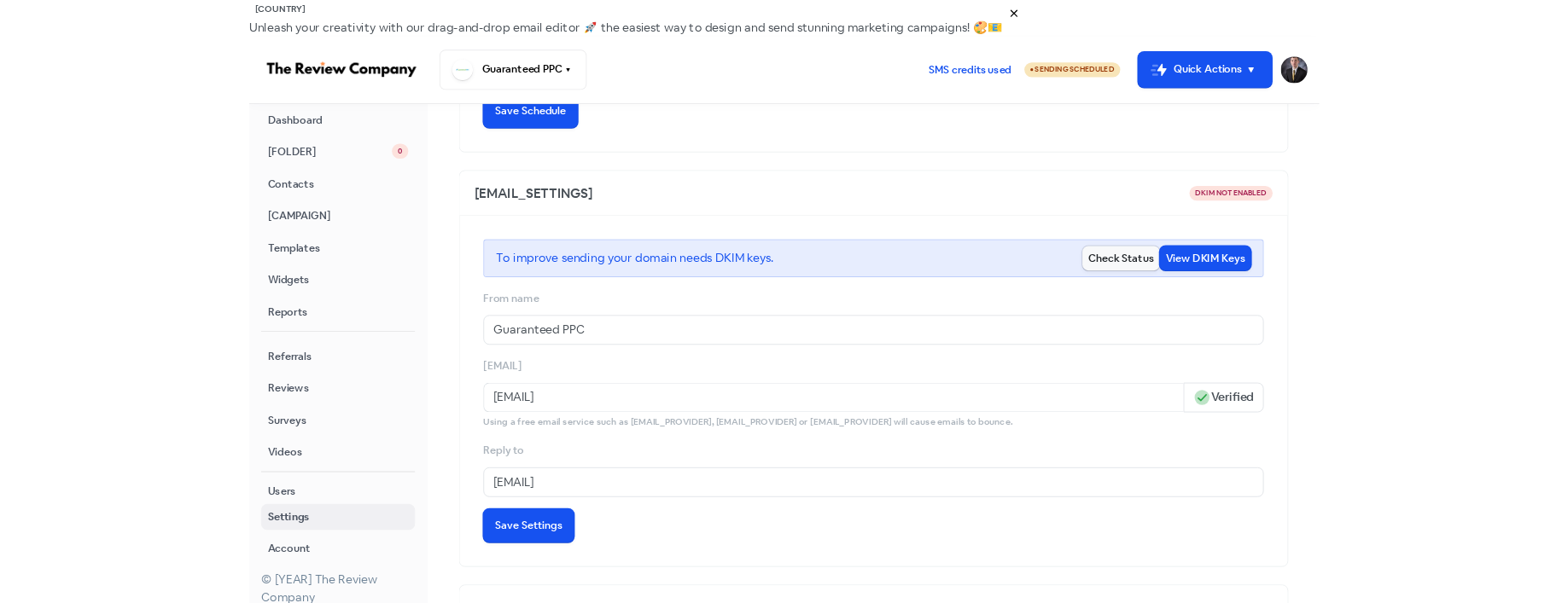 scroll, scrollTop: 776, scrollLeft: 0, axis: vertical 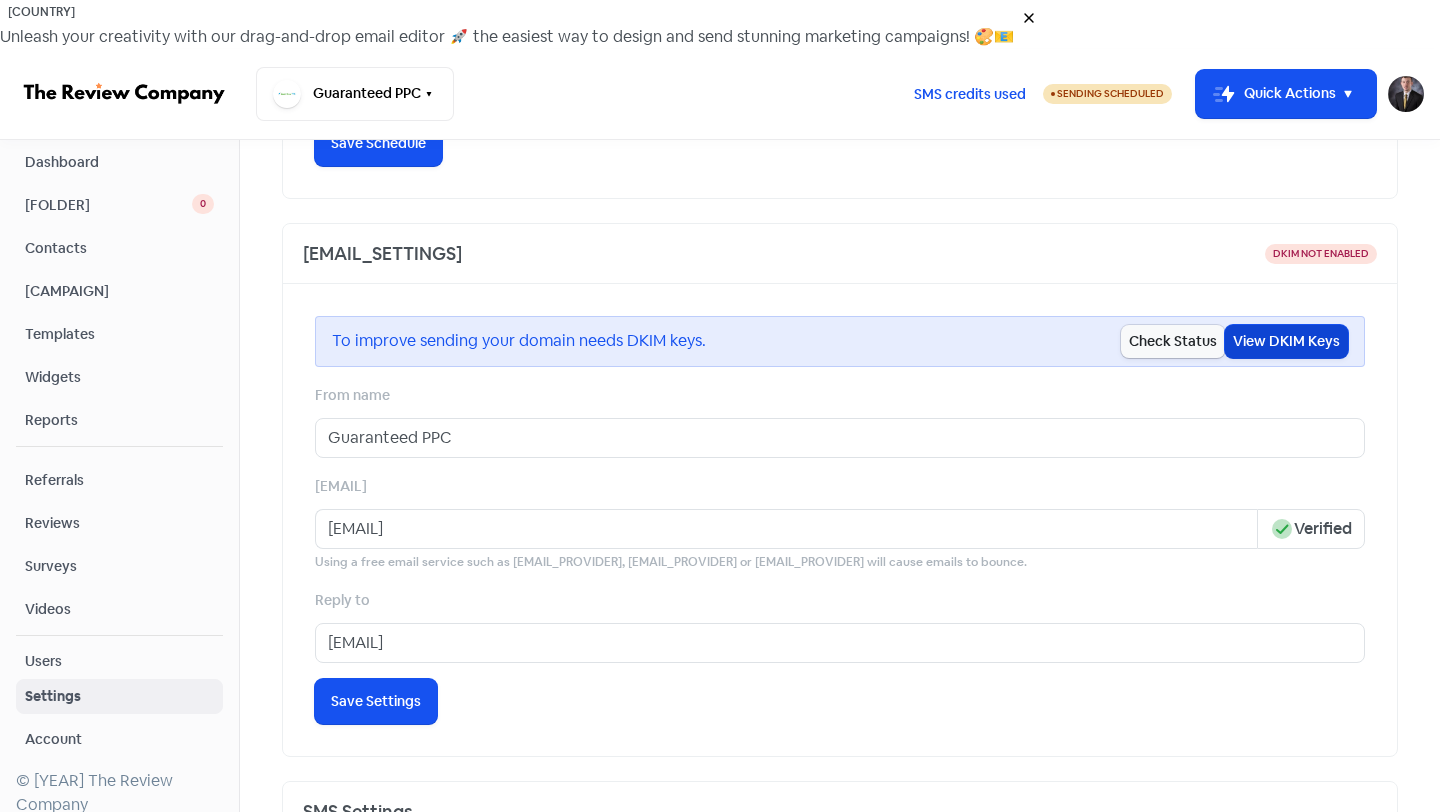 click on "View DKIM Keys" at bounding box center (1286, 341) 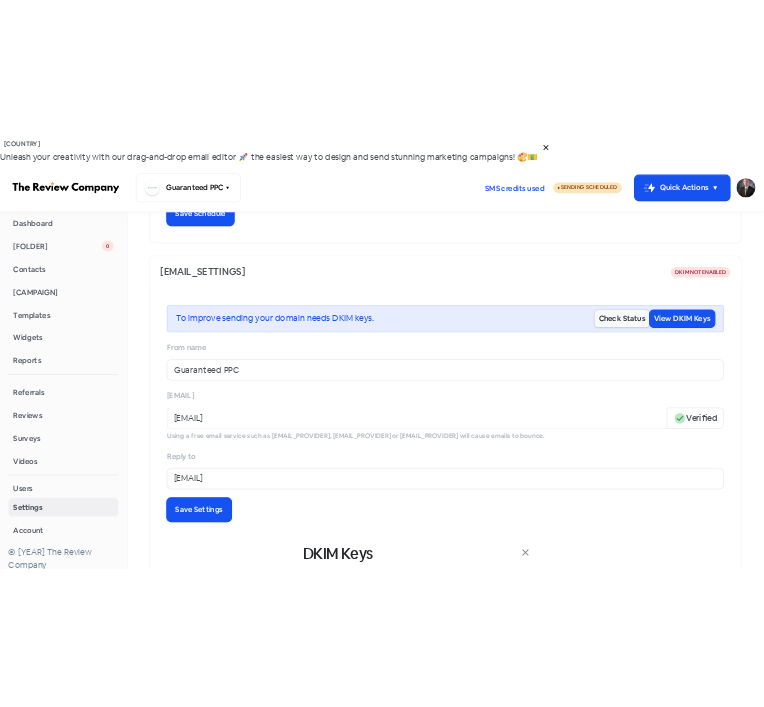scroll, scrollTop: 19, scrollLeft: 0, axis: vertical 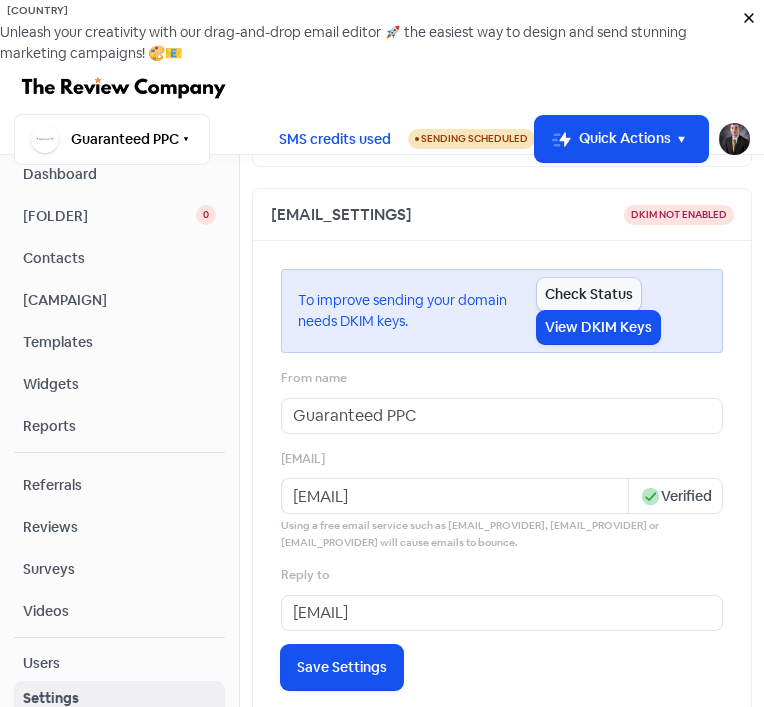drag, startPoint x: 523, startPoint y: 259, endPoint x: 55, endPoint y: 258, distance: 468.00107 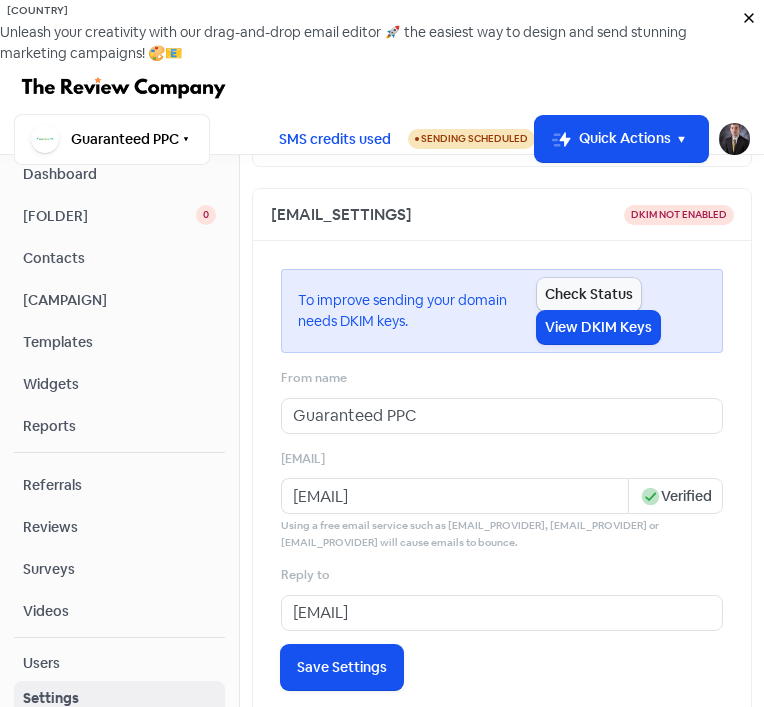 drag, startPoint x: 462, startPoint y: 302, endPoint x: 57, endPoint y: 297, distance: 405.03085 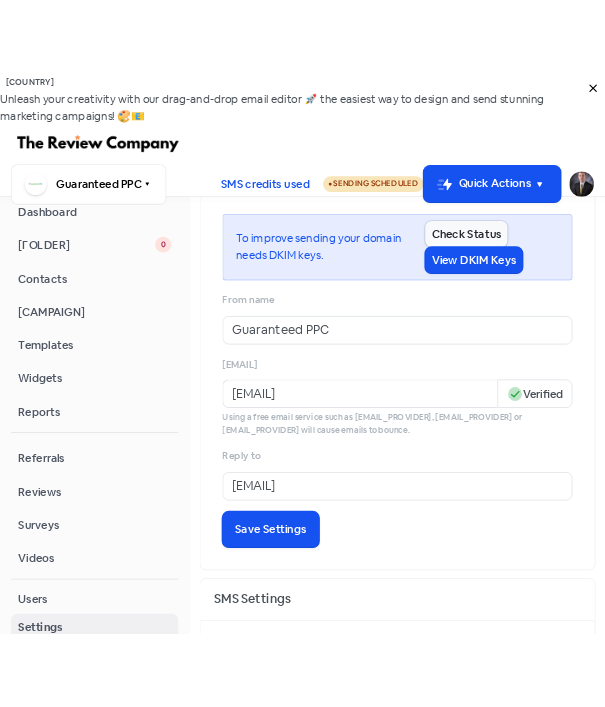 scroll, scrollTop: 1008, scrollLeft: 0, axis: vertical 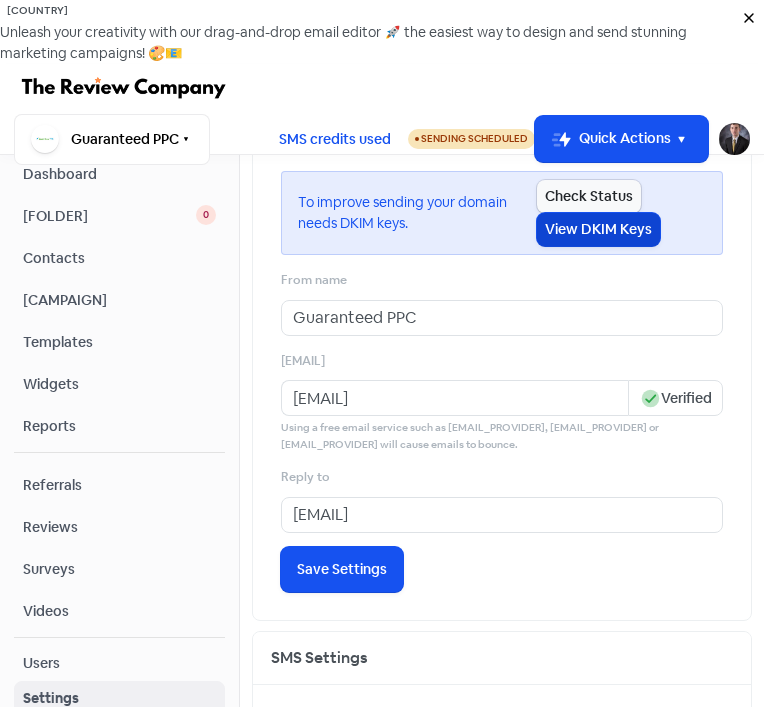click on "View DKIM Keys" at bounding box center (598, 229) 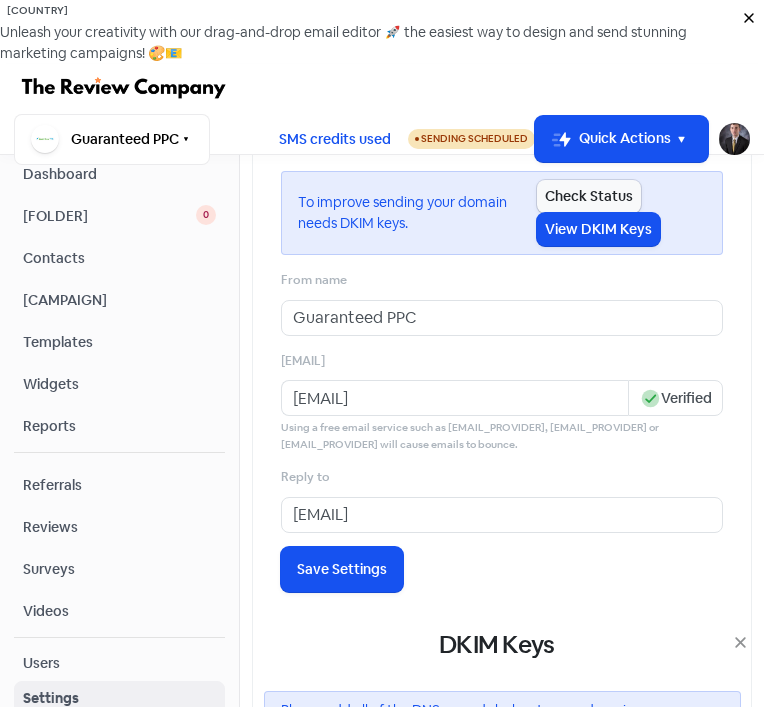 drag, startPoint x: 435, startPoint y: 299, endPoint x: 62, endPoint y: 300, distance: 373.00134 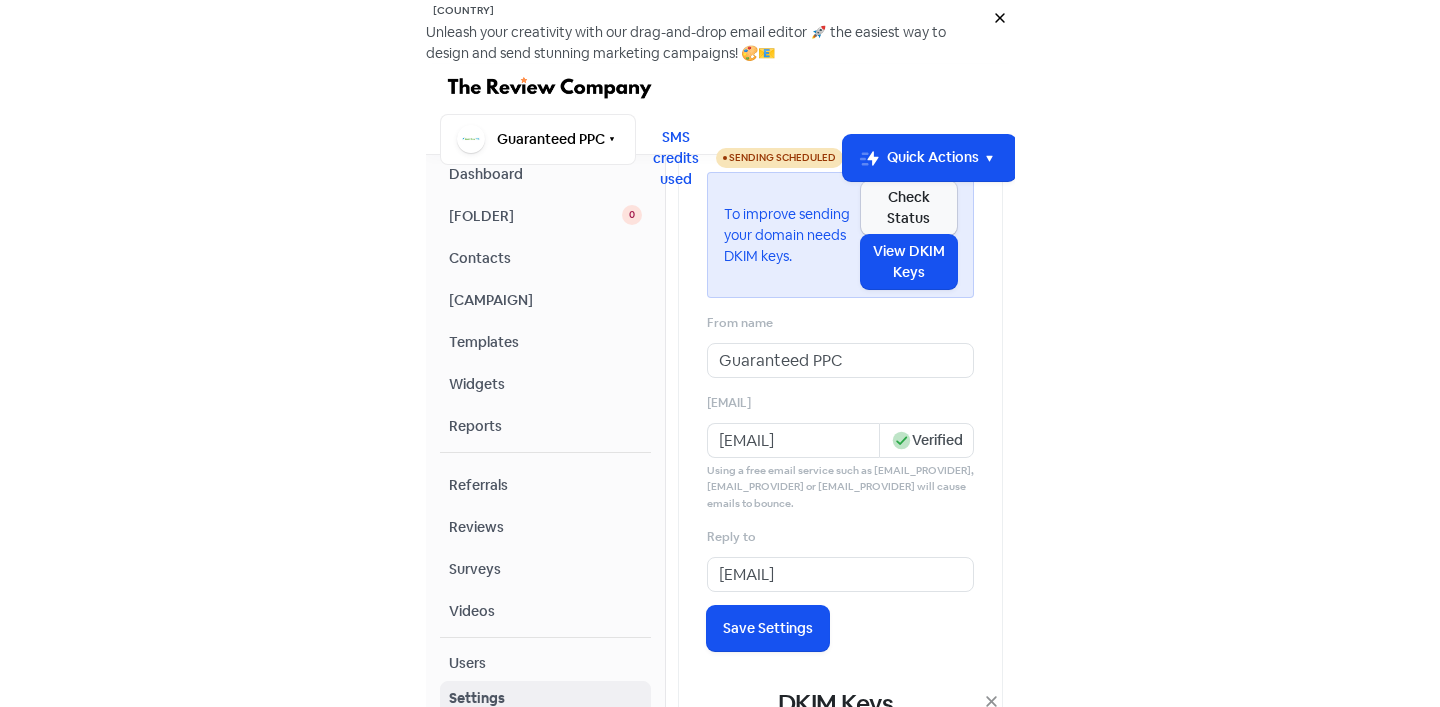scroll, scrollTop: 1008, scrollLeft: 0, axis: vertical 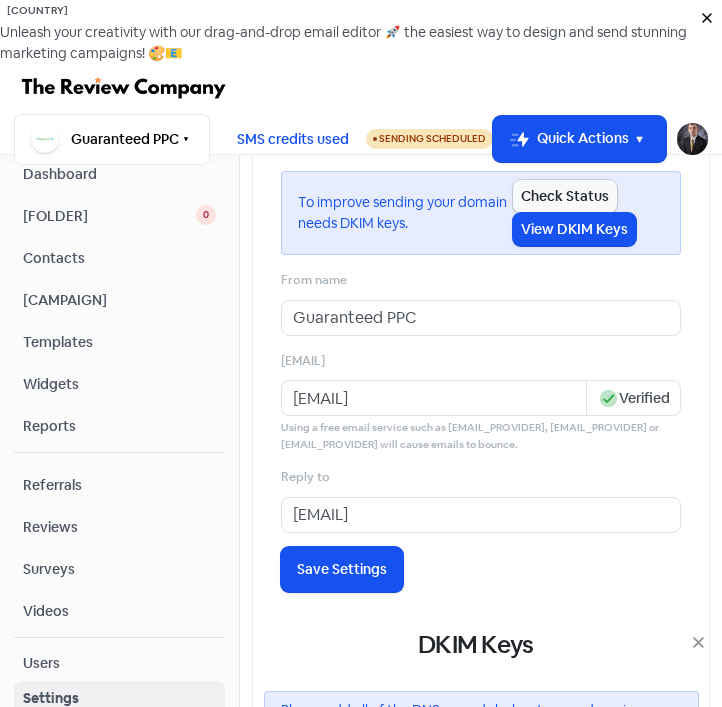 click on "Type CNAME Name [CNAME_NAME] Value [CNAME_VALUE]" at bounding box center [481, 1124] 